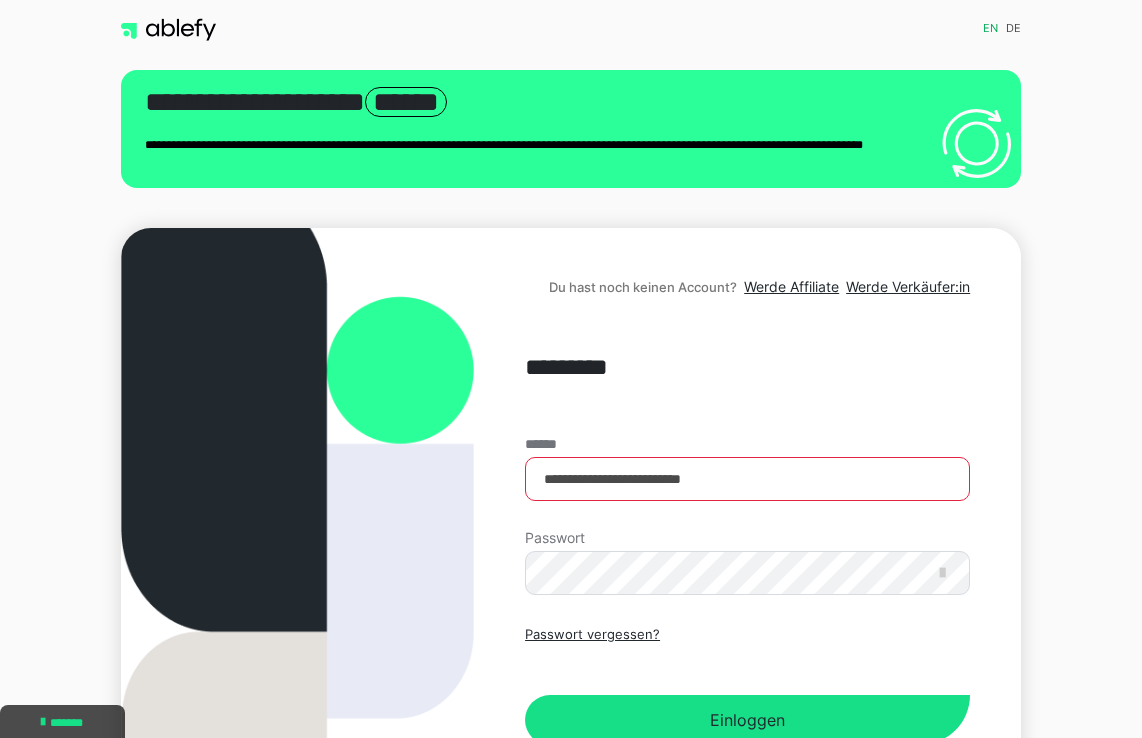 scroll, scrollTop: 0, scrollLeft: 0, axis: both 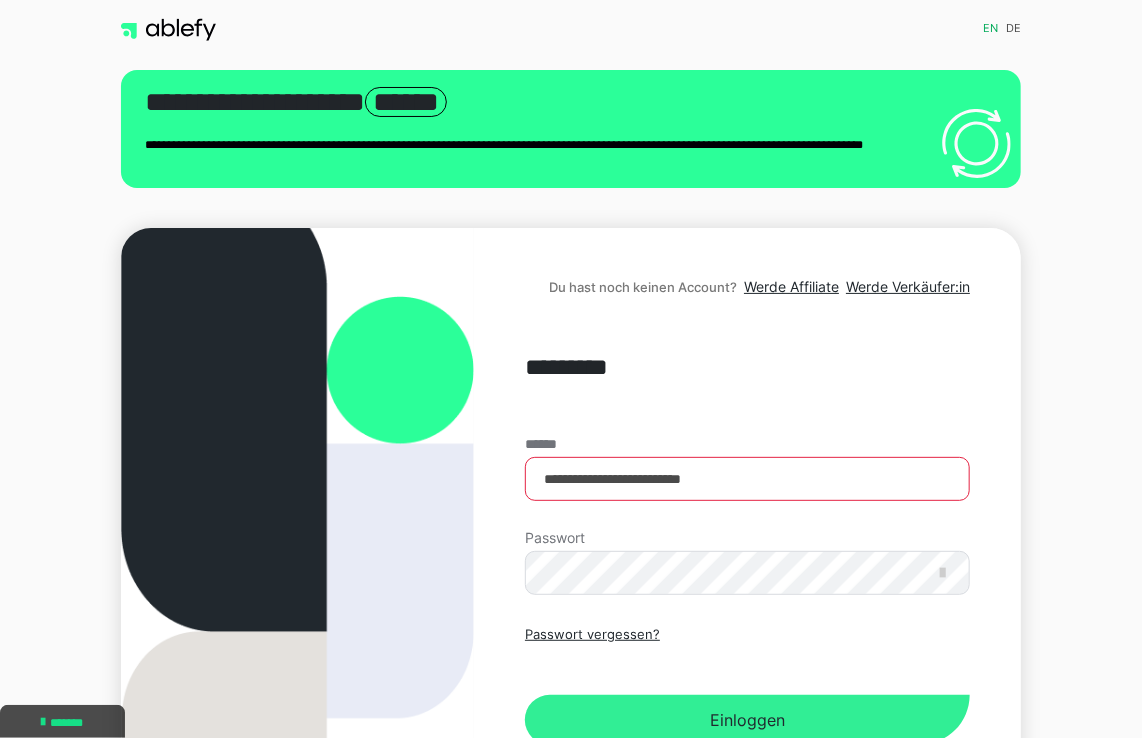click on "Einloggen" at bounding box center (747, 720) 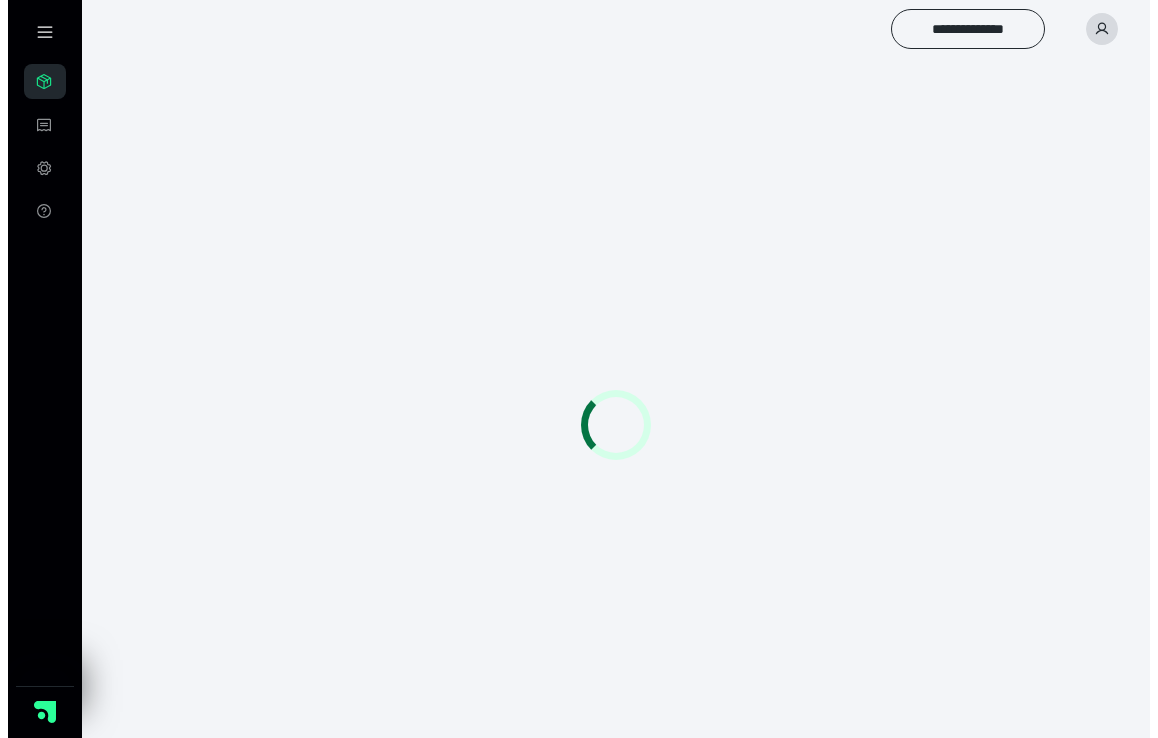 scroll, scrollTop: 0, scrollLeft: 0, axis: both 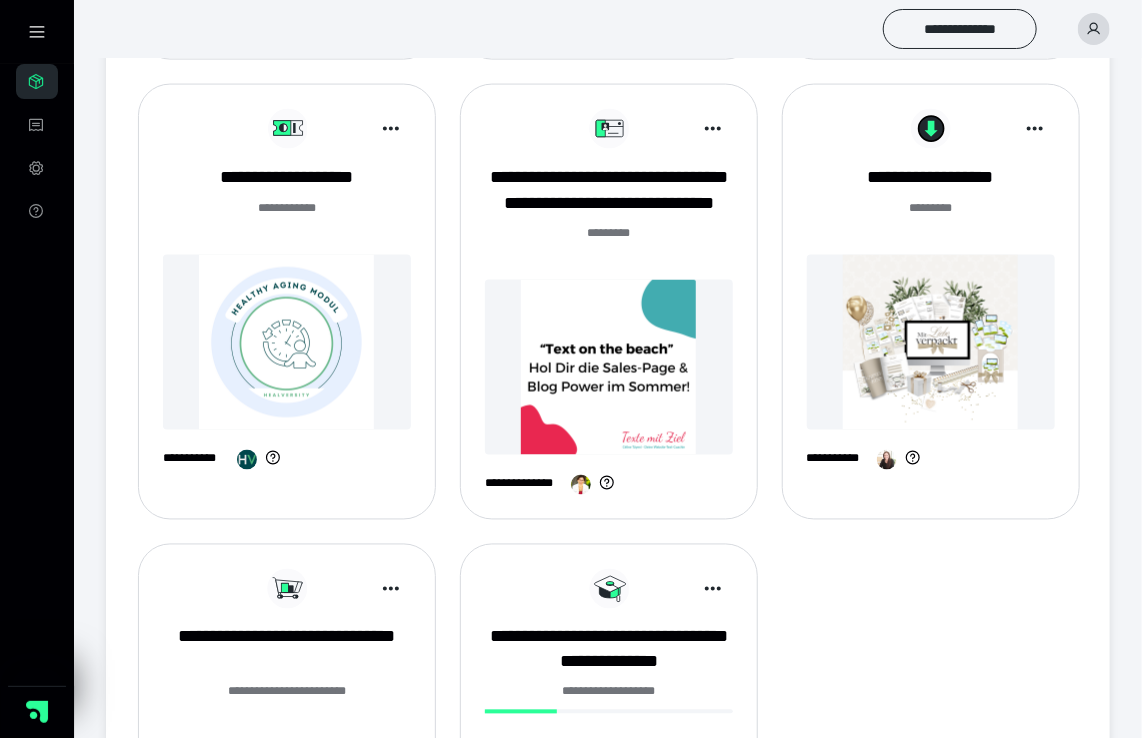 click at bounding box center (609, 367) 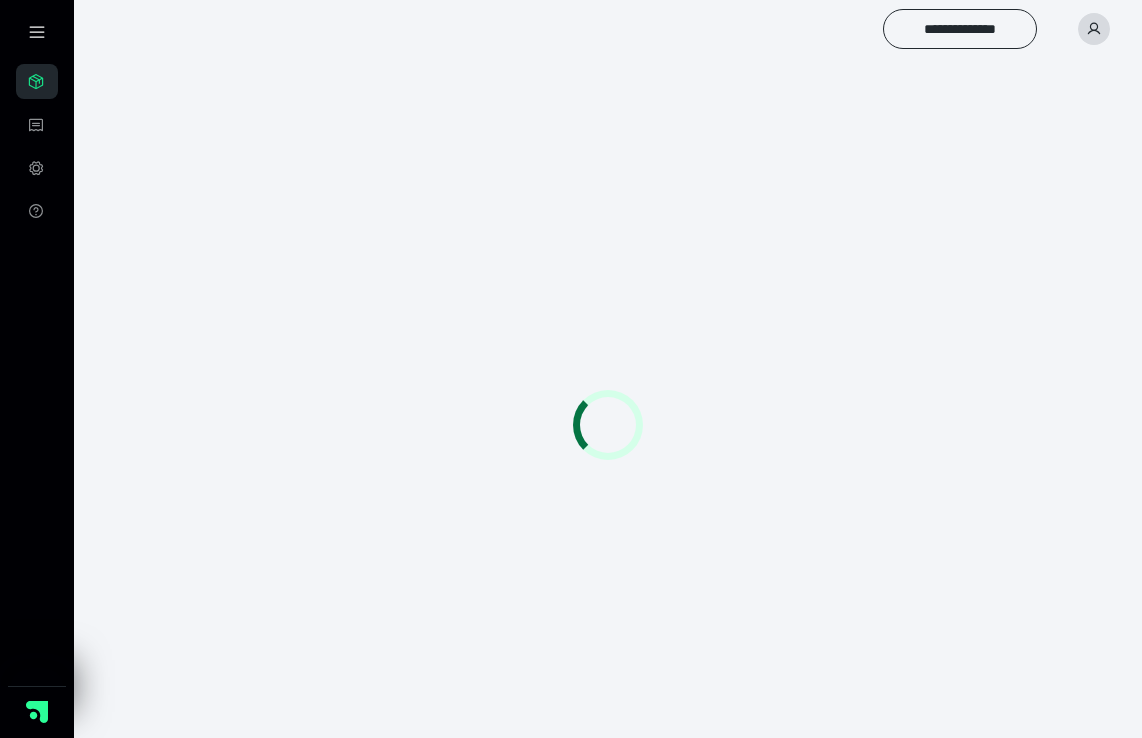 scroll, scrollTop: 0, scrollLeft: 0, axis: both 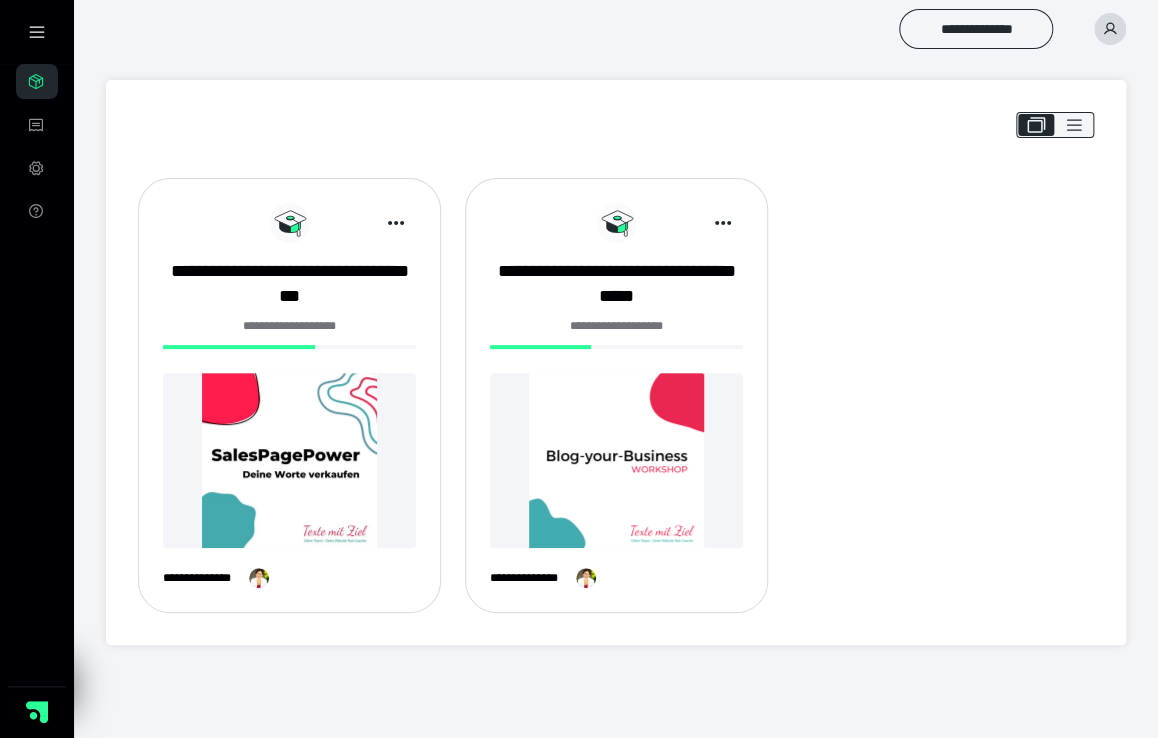 click at bounding box center [289, 460] 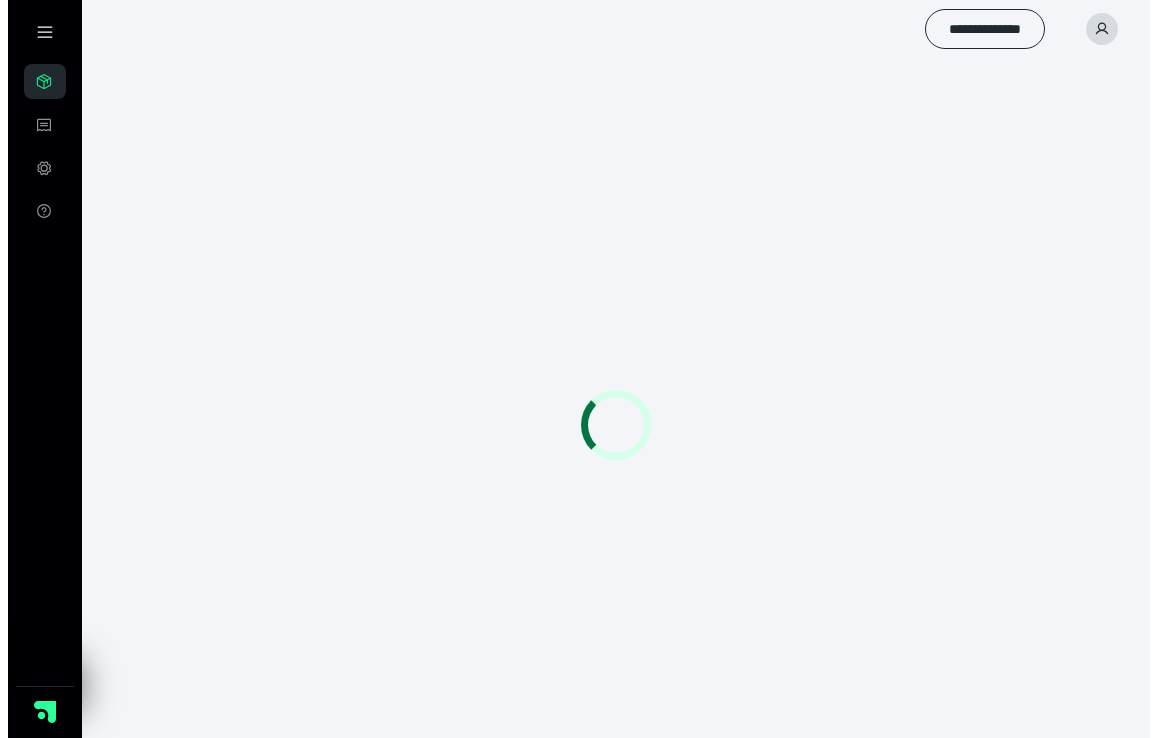 scroll, scrollTop: 0, scrollLeft: 0, axis: both 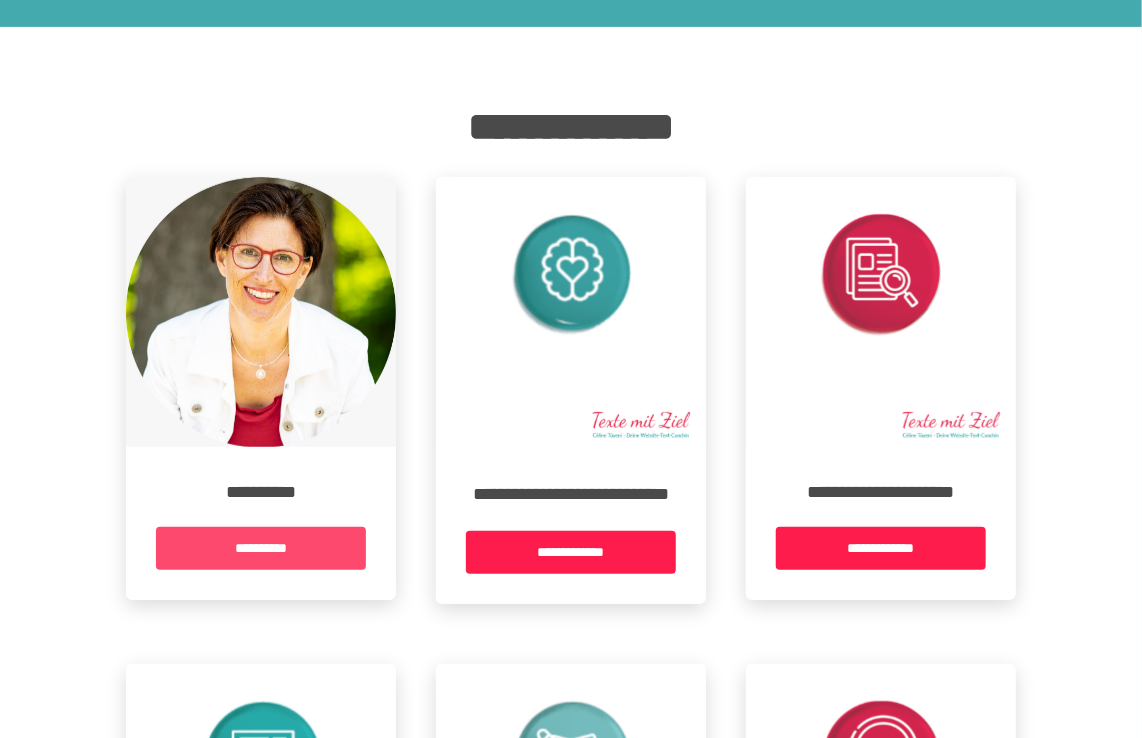 click on "**********" at bounding box center [261, 548] 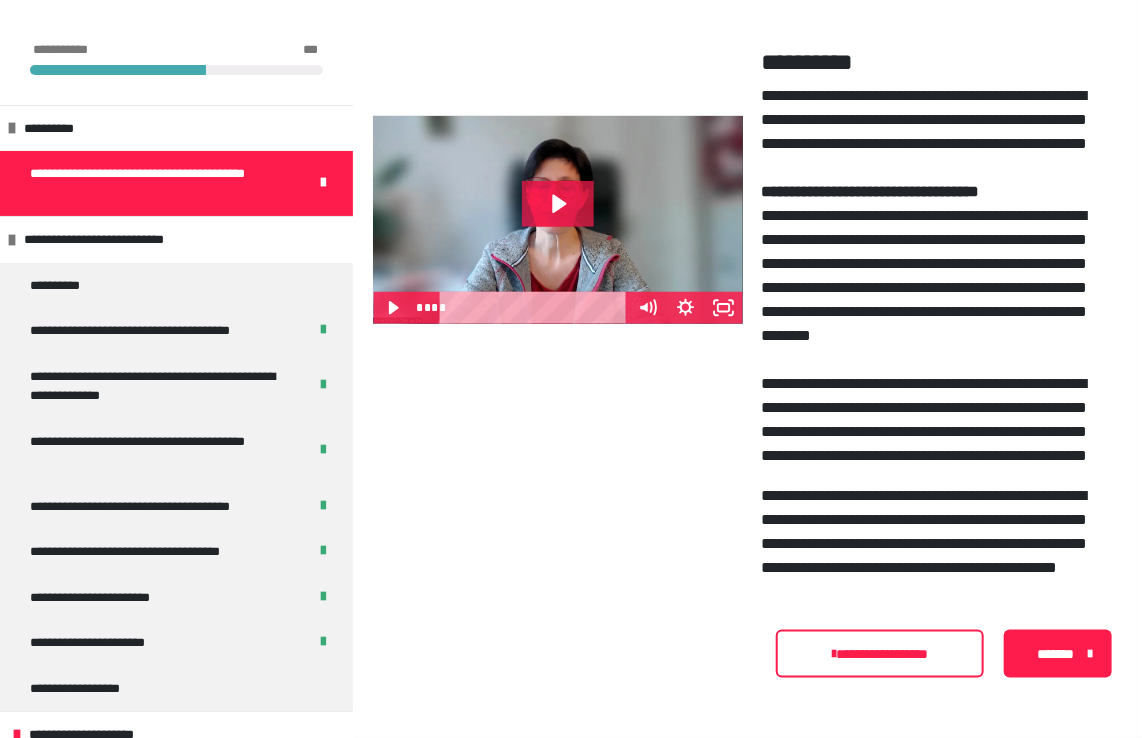scroll, scrollTop: 720, scrollLeft: 0, axis: vertical 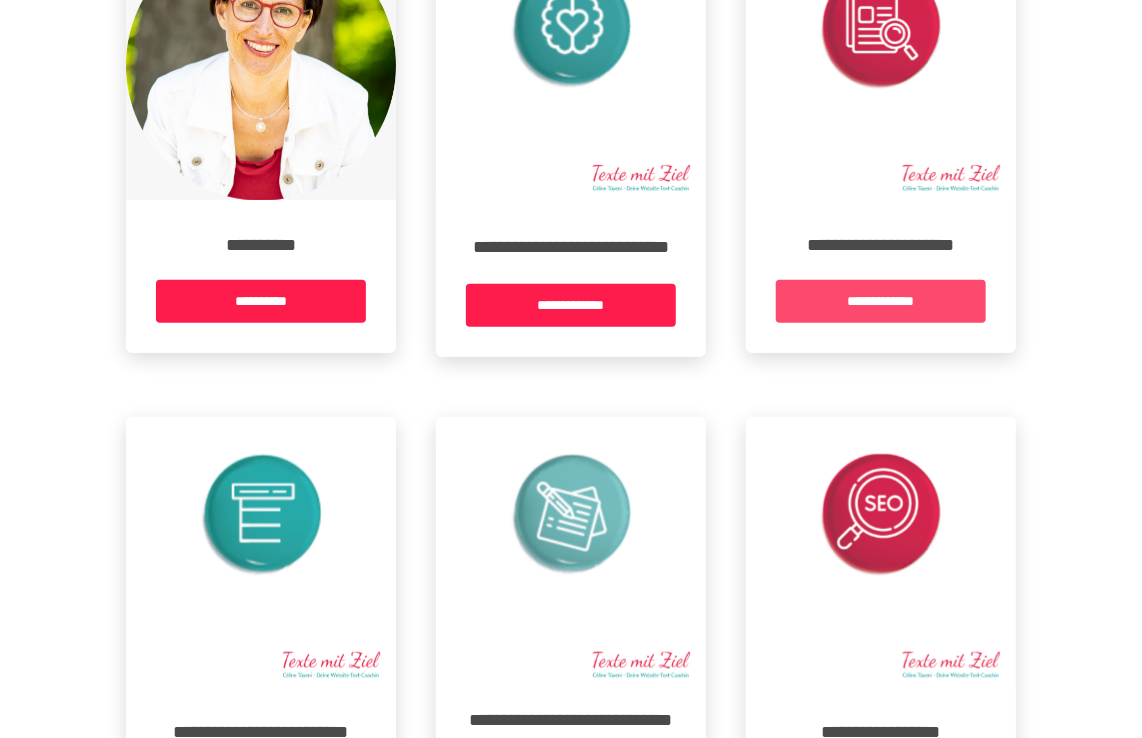 click on "**********" at bounding box center (881, 301) 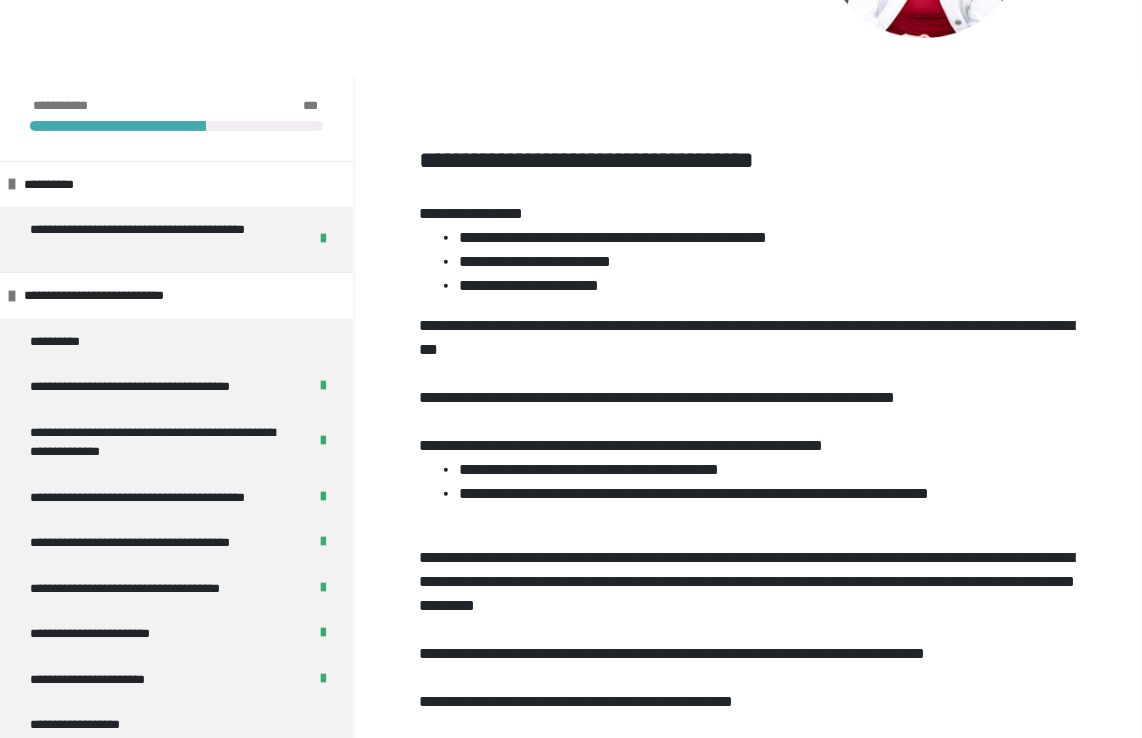 scroll, scrollTop: 404, scrollLeft: 0, axis: vertical 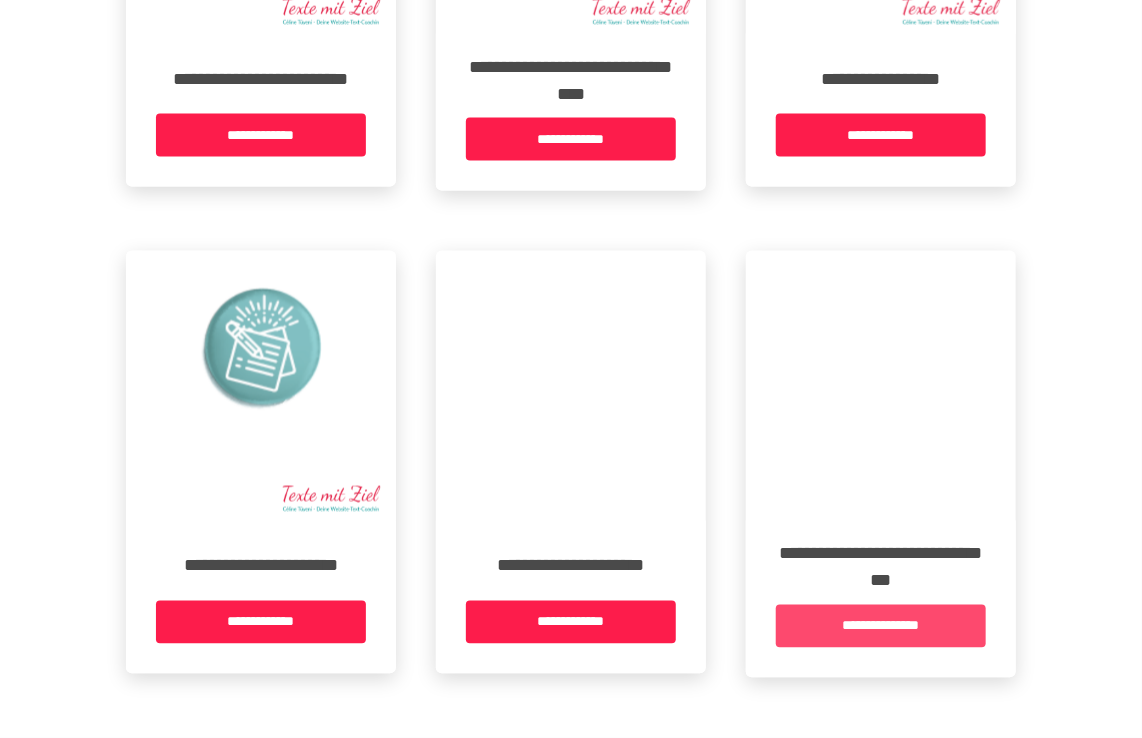 click on "**********" at bounding box center [881, 626] 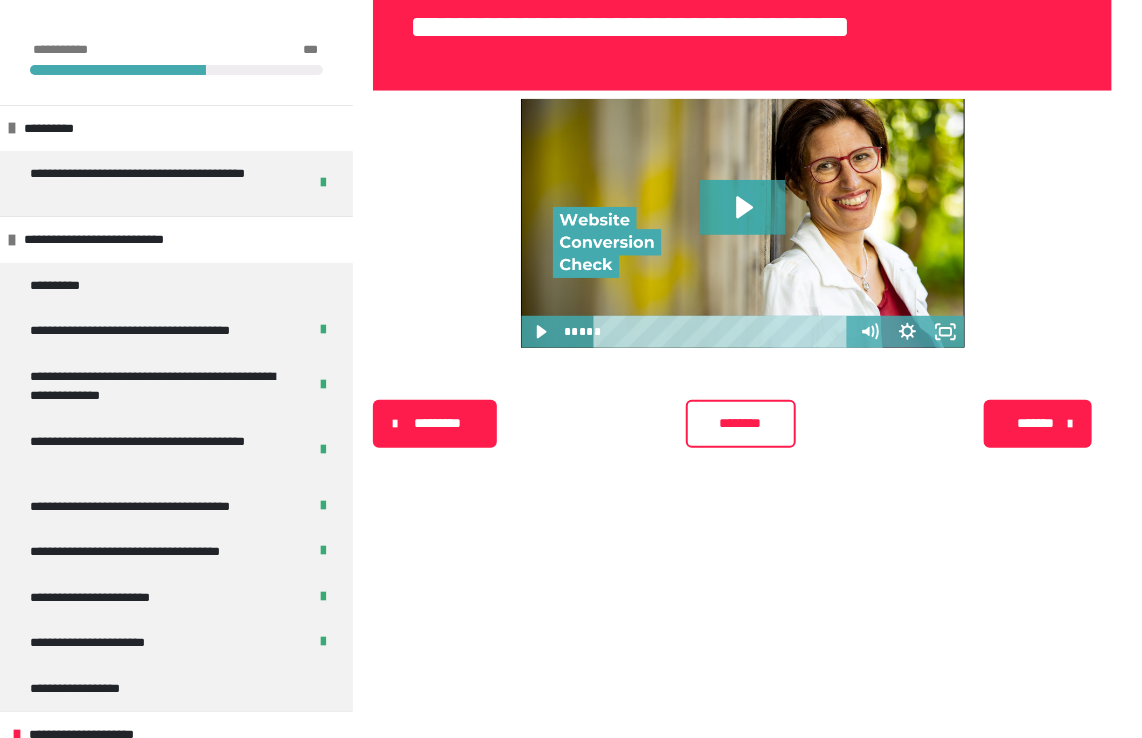 scroll, scrollTop: 340, scrollLeft: 0, axis: vertical 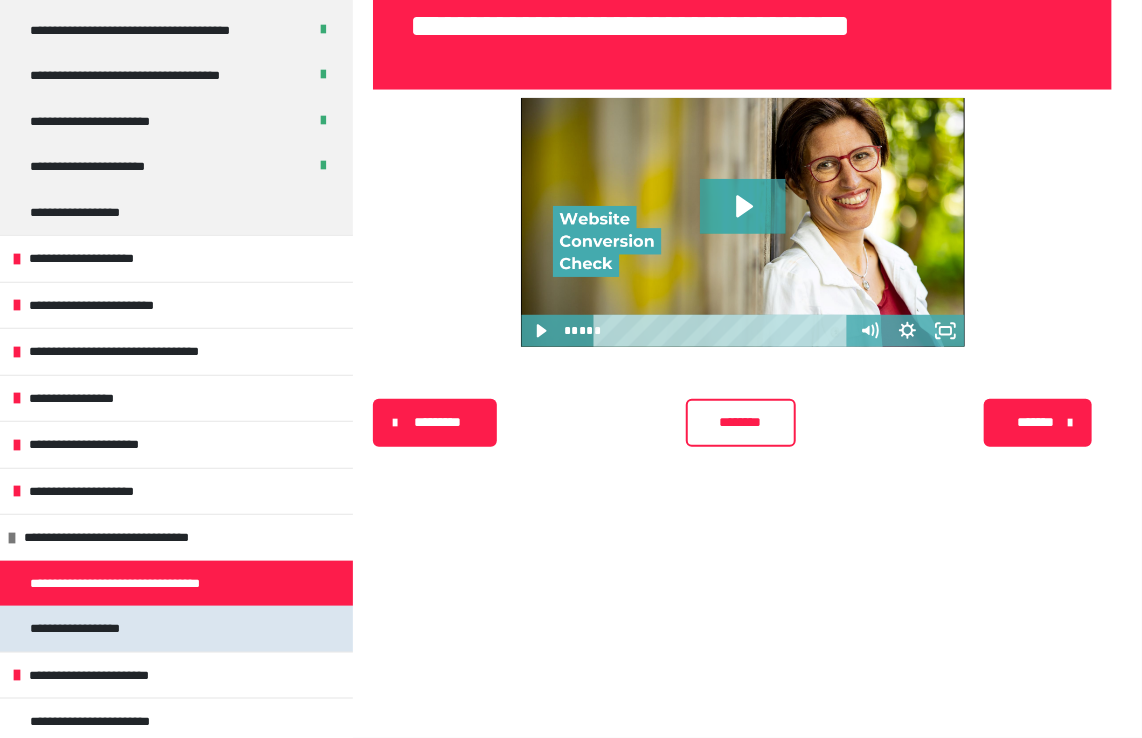 click on "**********" at bounding box center (83, 629) 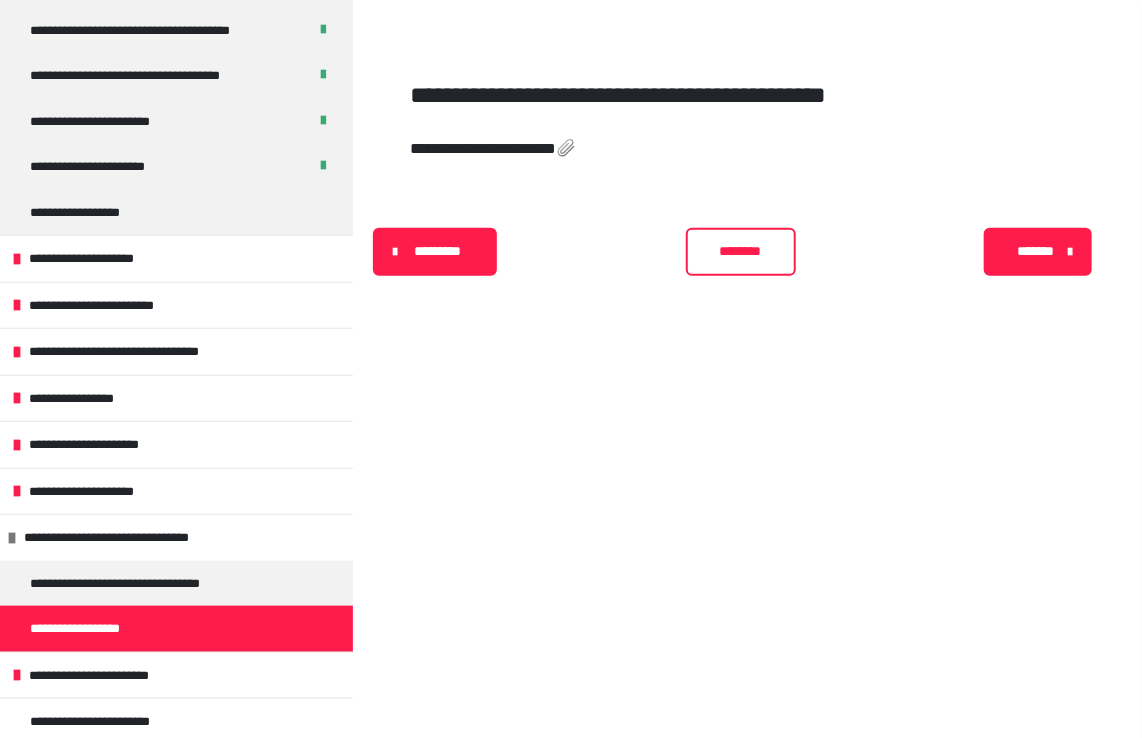 click on "**********" at bounding box center [483, 148] 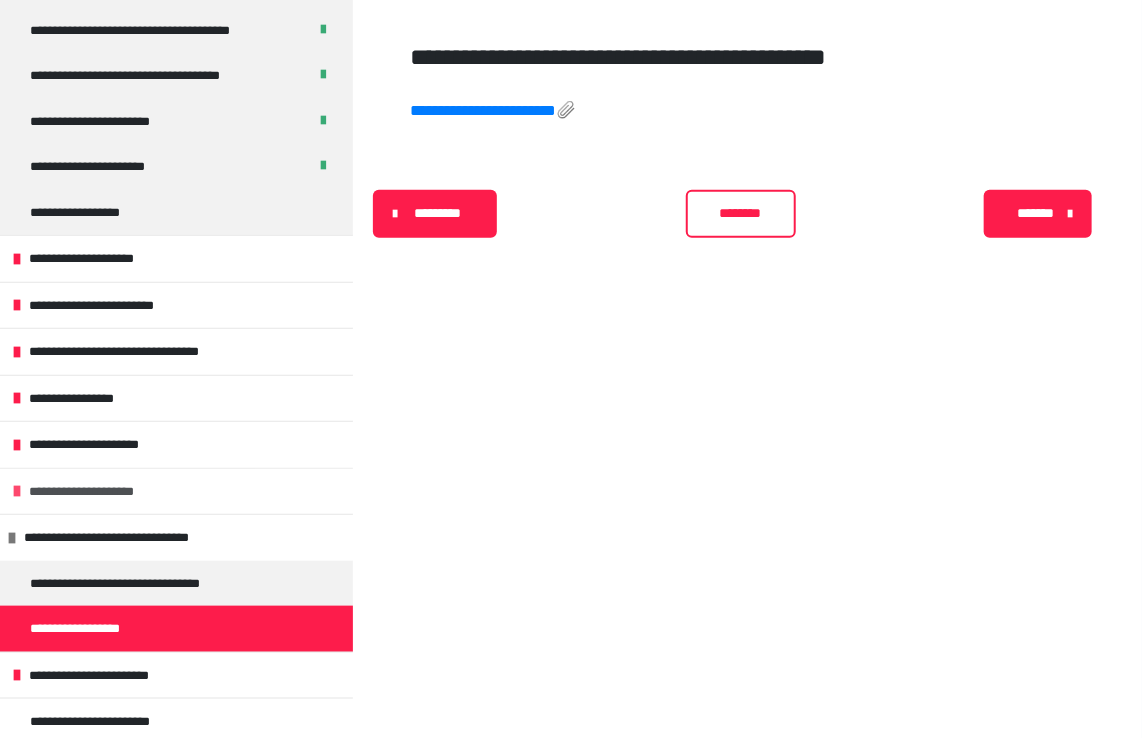 scroll, scrollTop: 340, scrollLeft: 0, axis: vertical 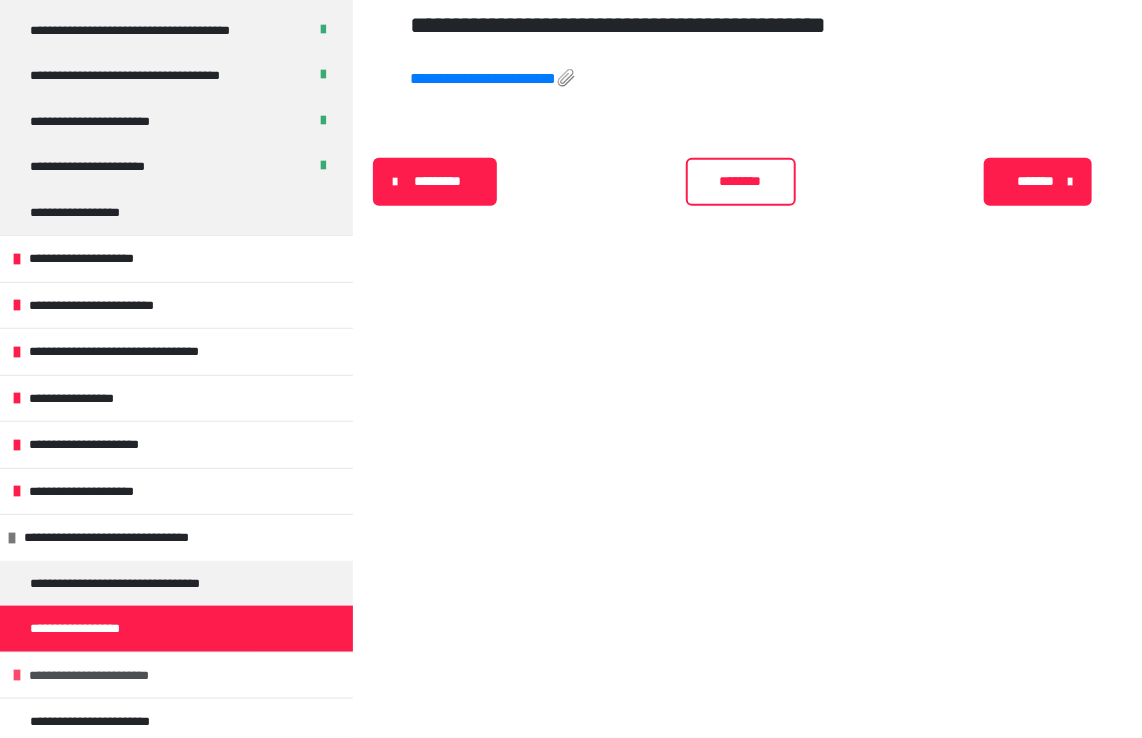 click on "**********" at bounding box center (95, 676) 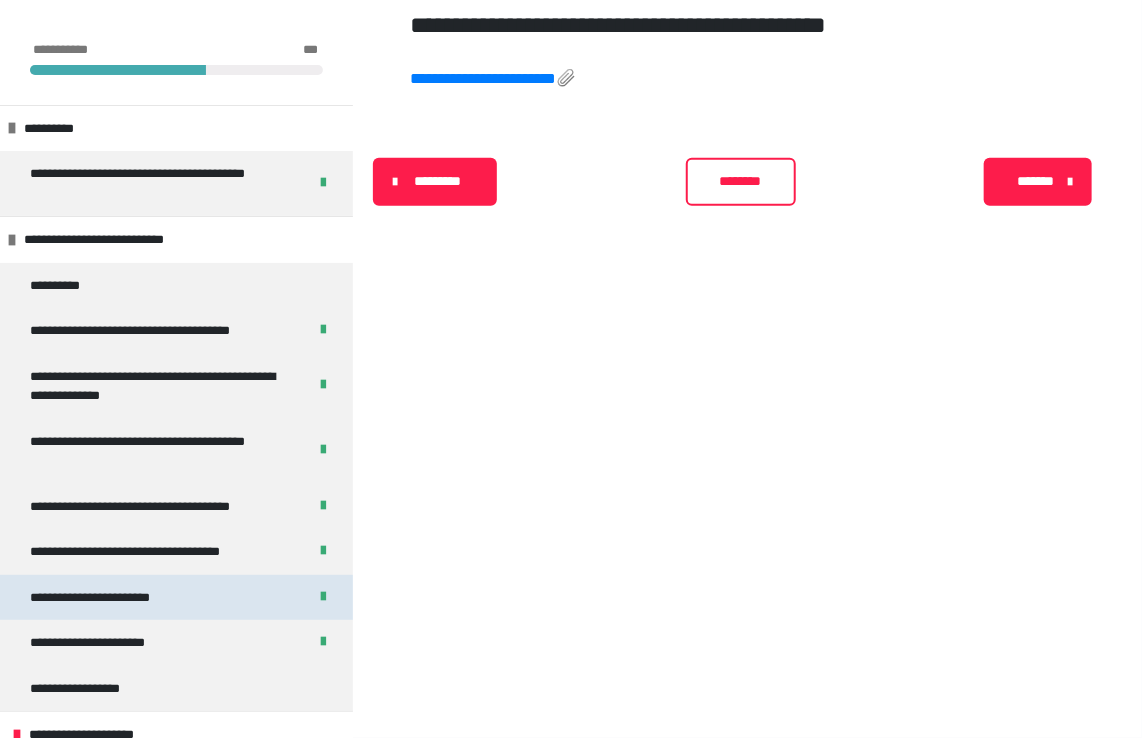 scroll, scrollTop: 0, scrollLeft: 0, axis: both 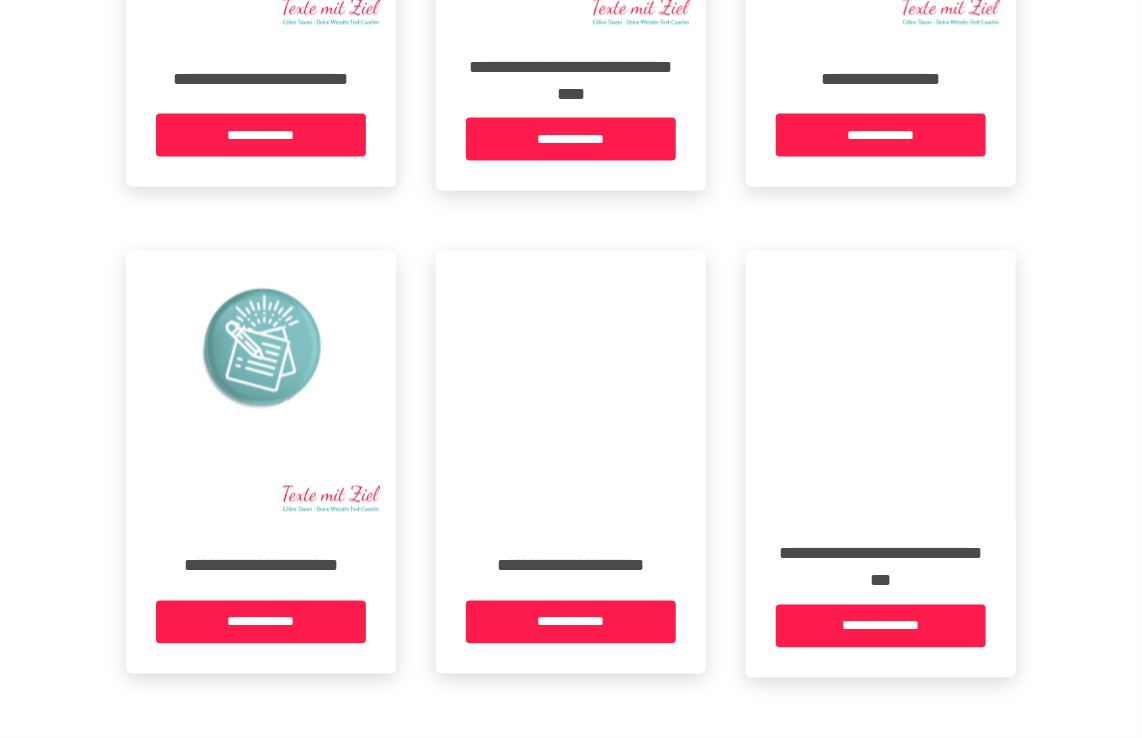 click on "**********" at bounding box center (261, 622) 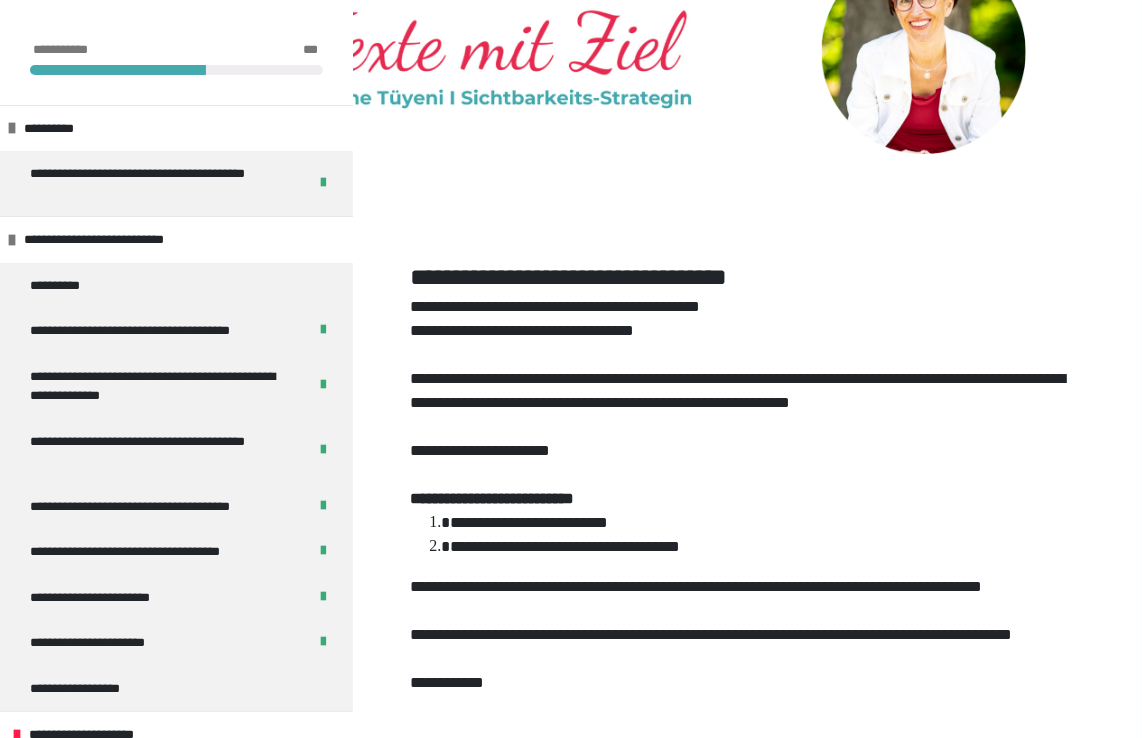 scroll, scrollTop: 340, scrollLeft: 0, axis: vertical 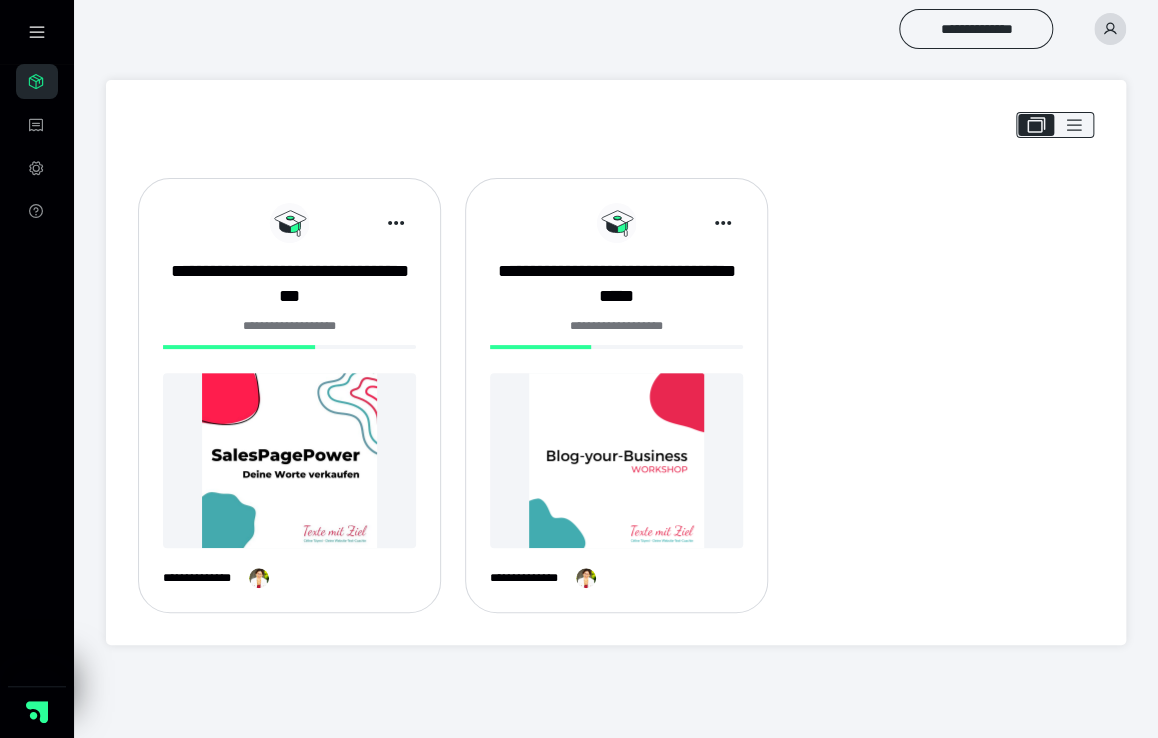 click at bounding box center (616, 460) 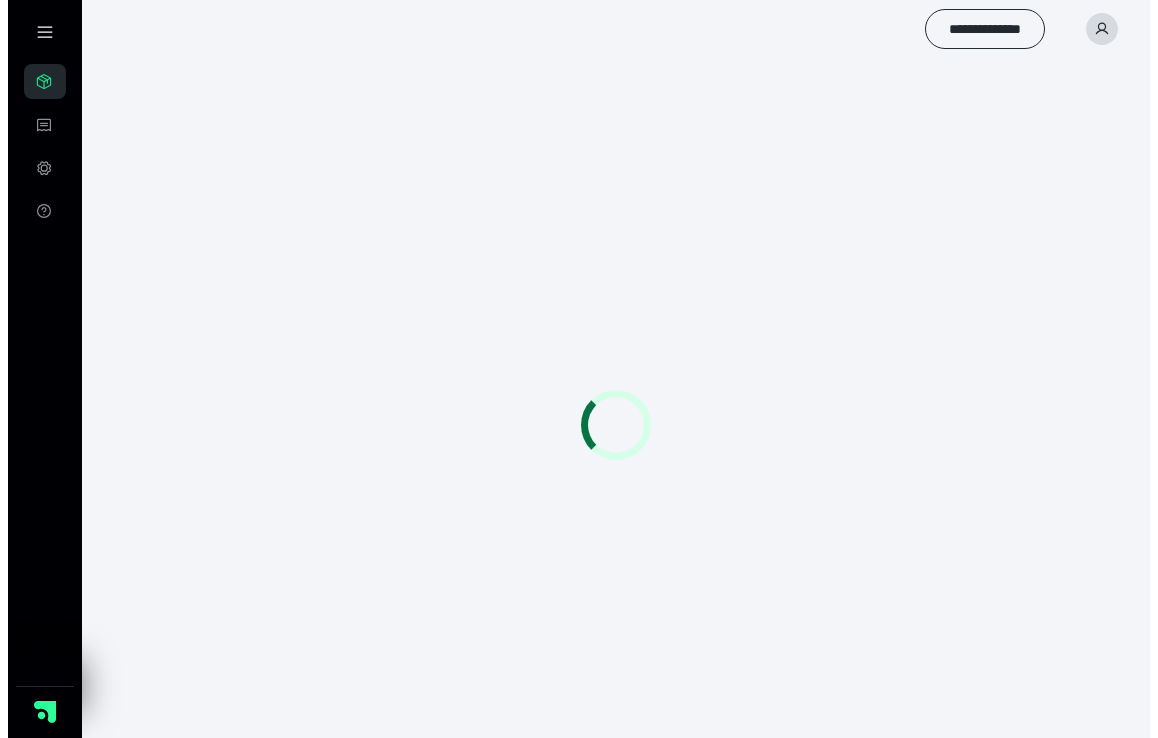 scroll, scrollTop: 0, scrollLeft: 0, axis: both 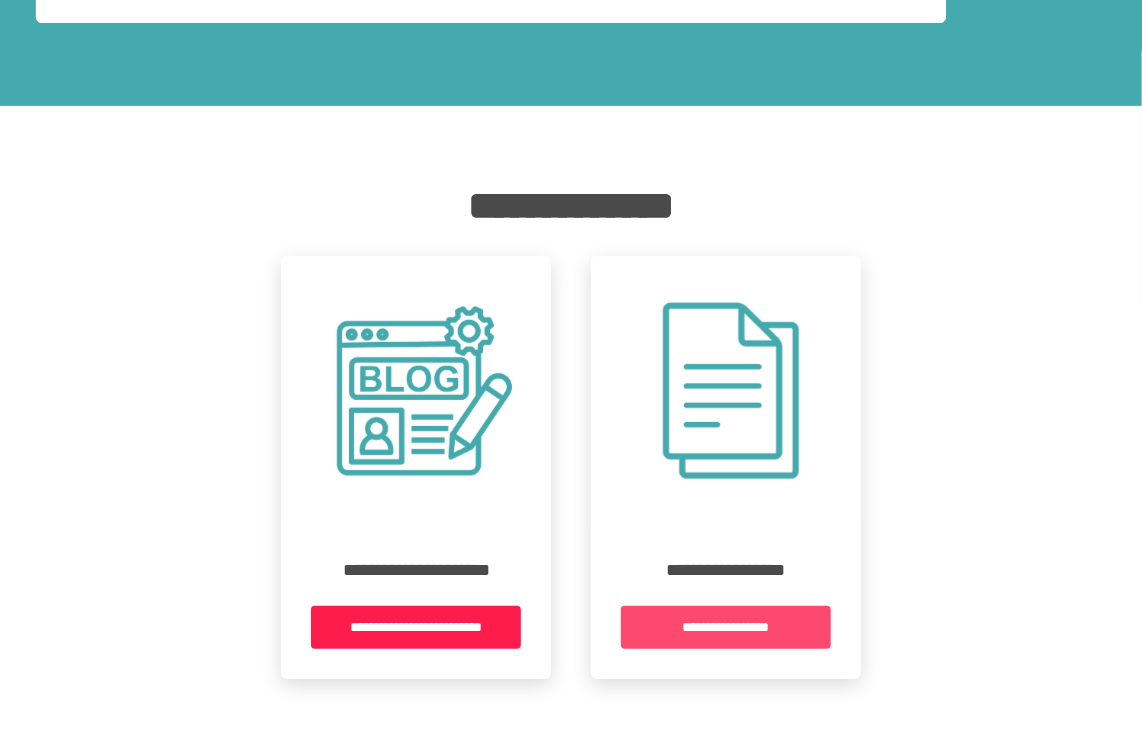 click on "**********" at bounding box center [726, 627] 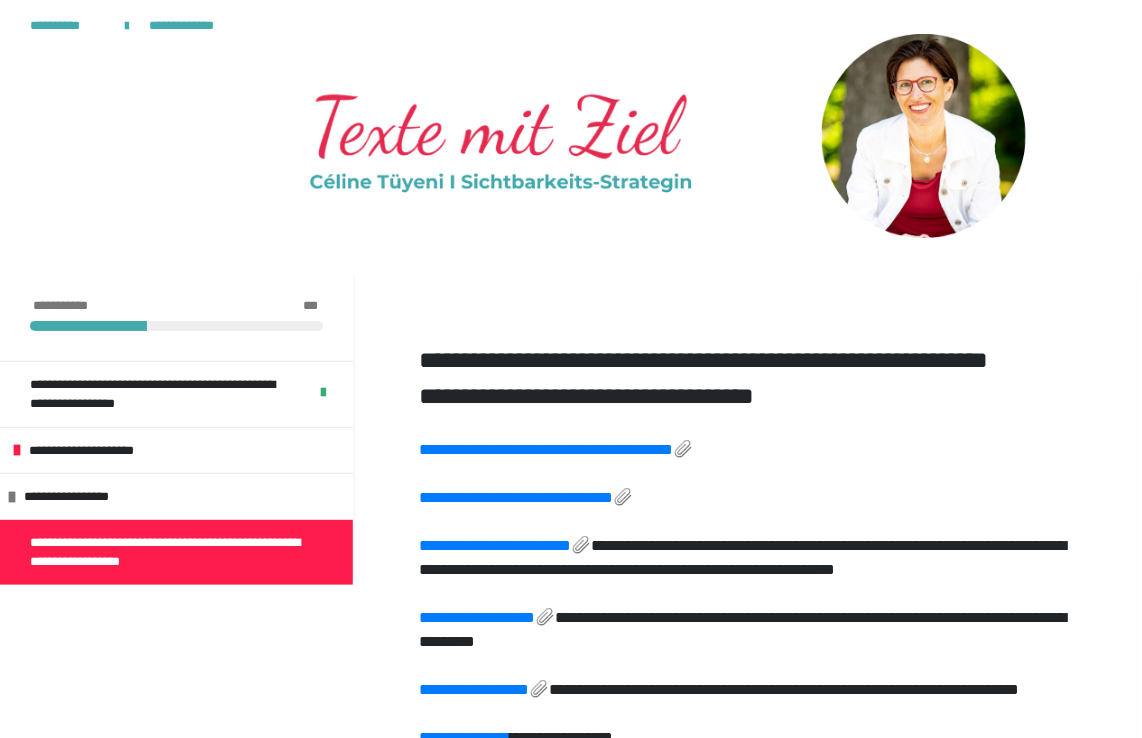 scroll, scrollTop: 0, scrollLeft: 0, axis: both 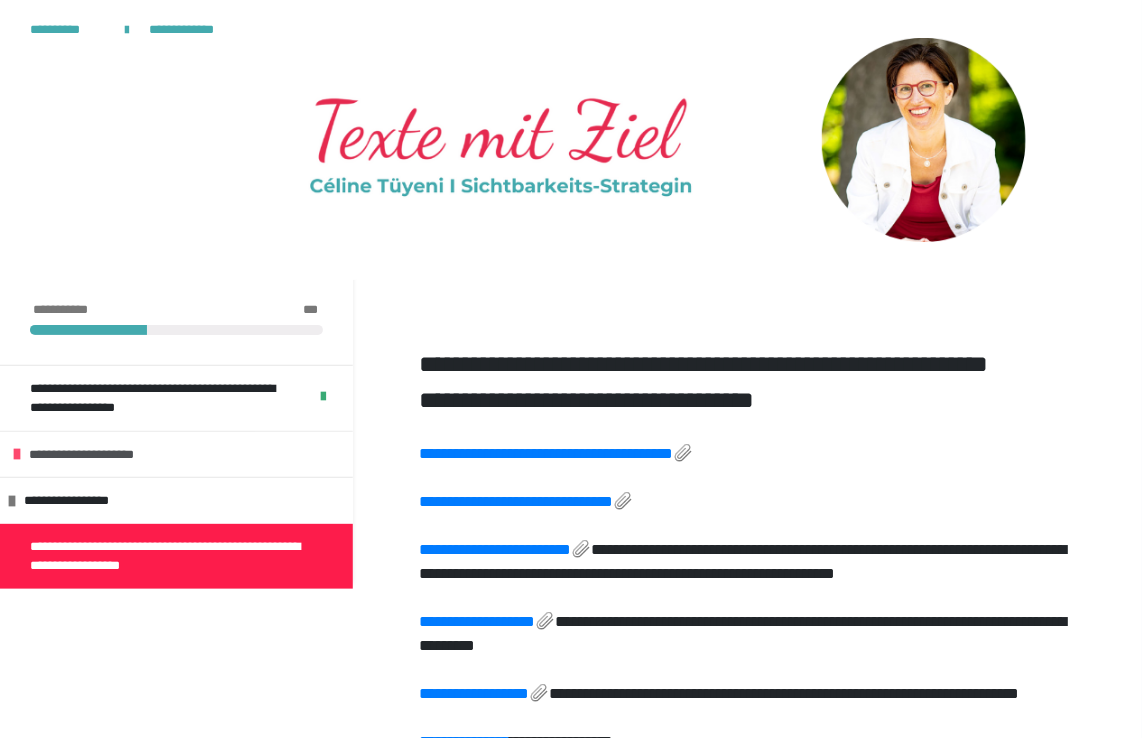 click on "**********" at bounding box center [95, 455] 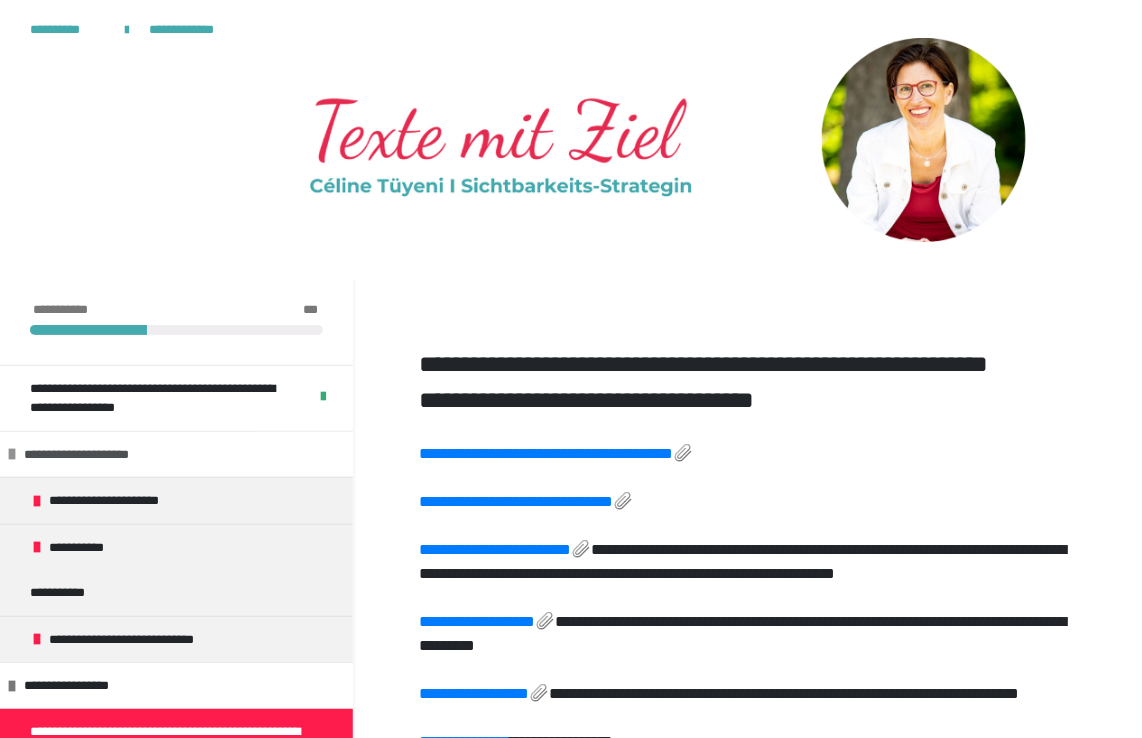 click on "**********" at bounding box center (90, 455) 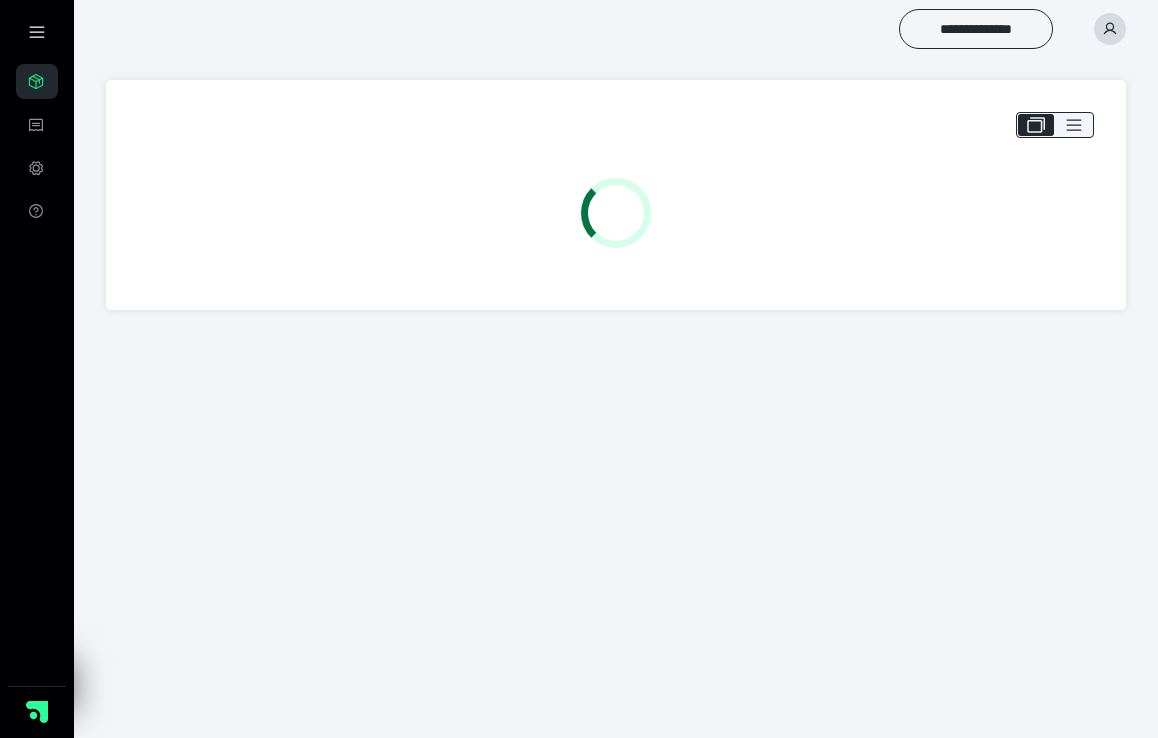 scroll, scrollTop: 0, scrollLeft: 0, axis: both 